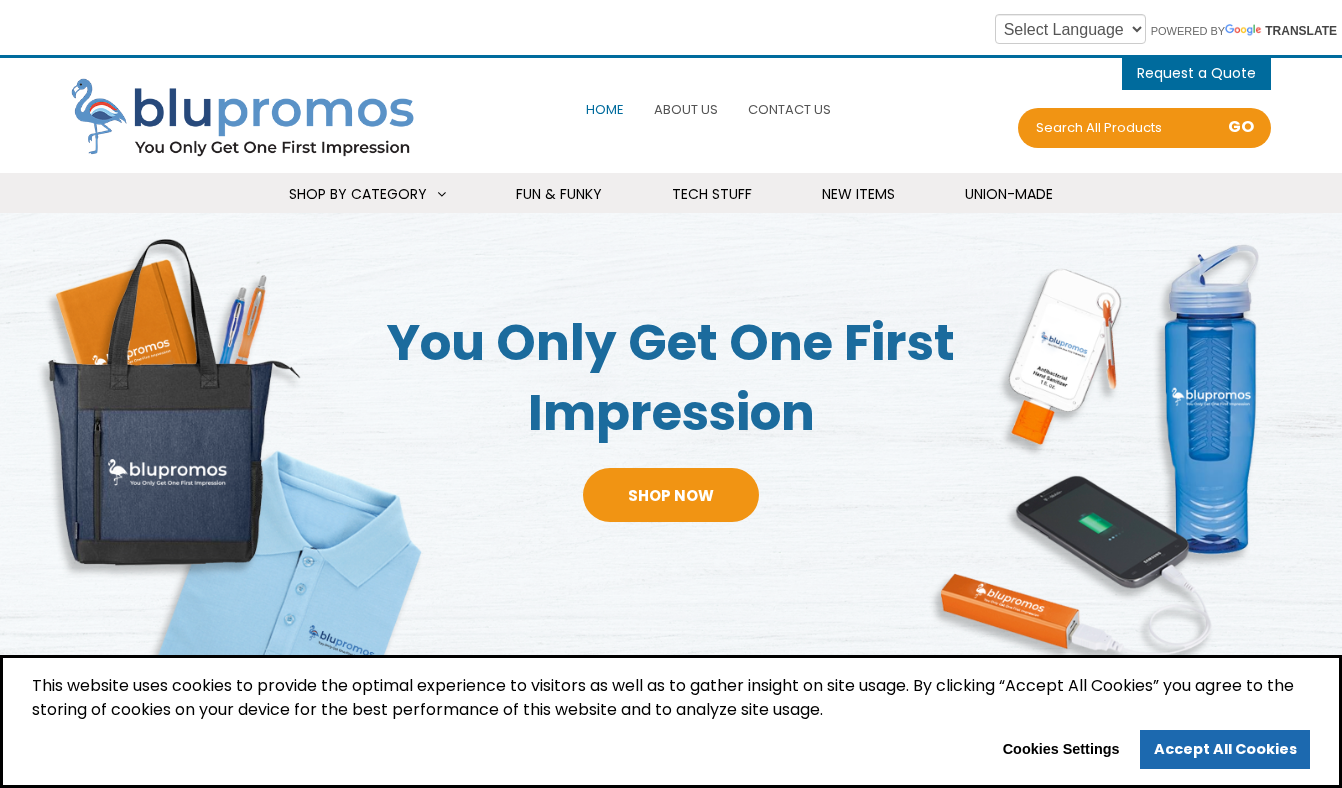 scroll, scrollTop: 0, scrollLeft: 0, axis: both 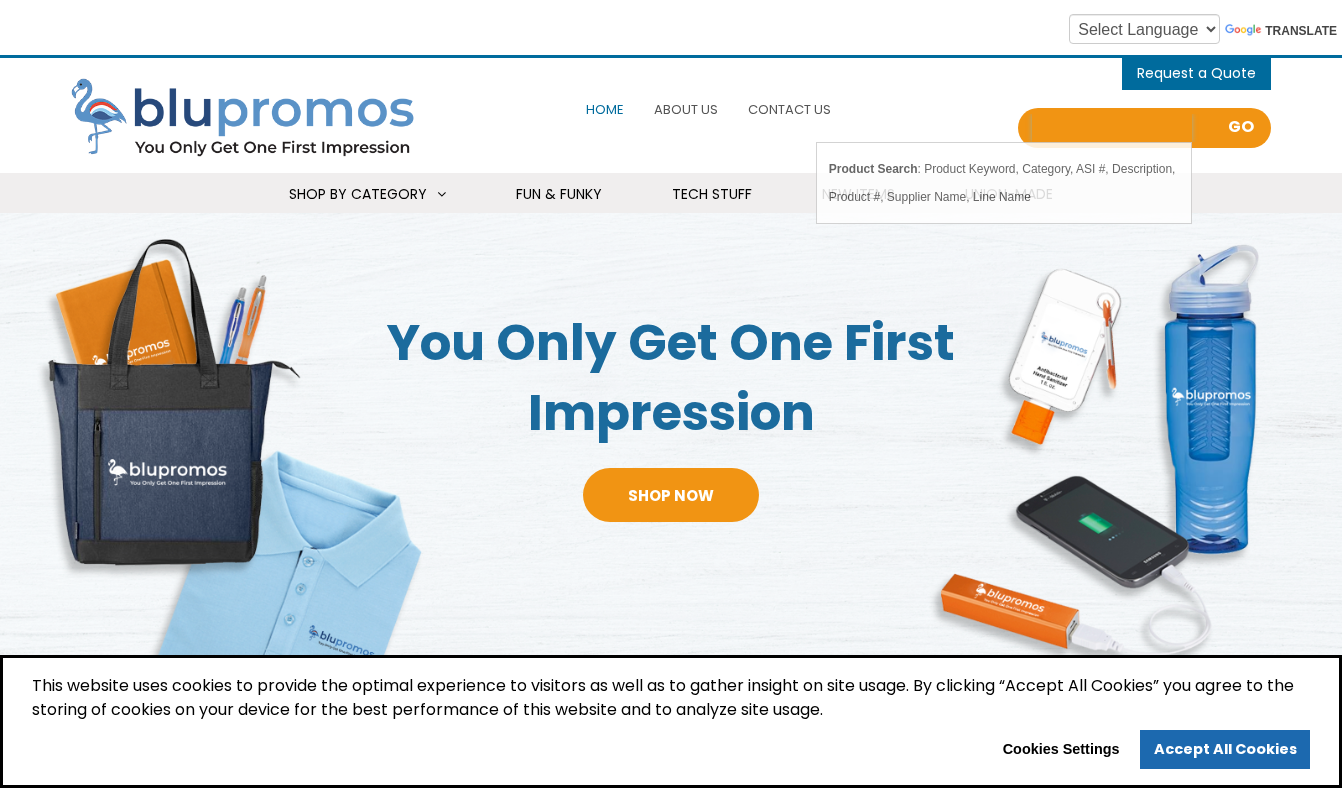 click on "Search all Products" at bounding box center [1112, 128] 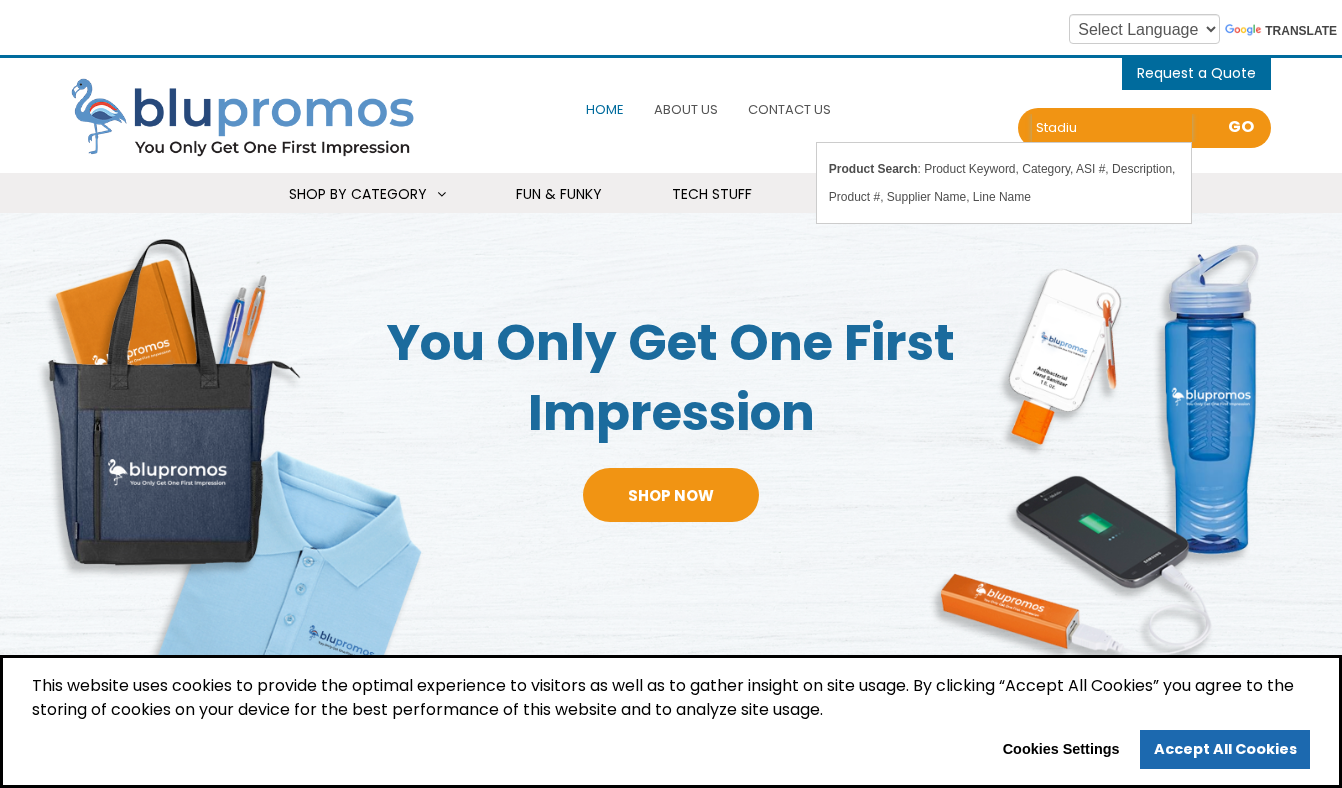 type on "stadium" 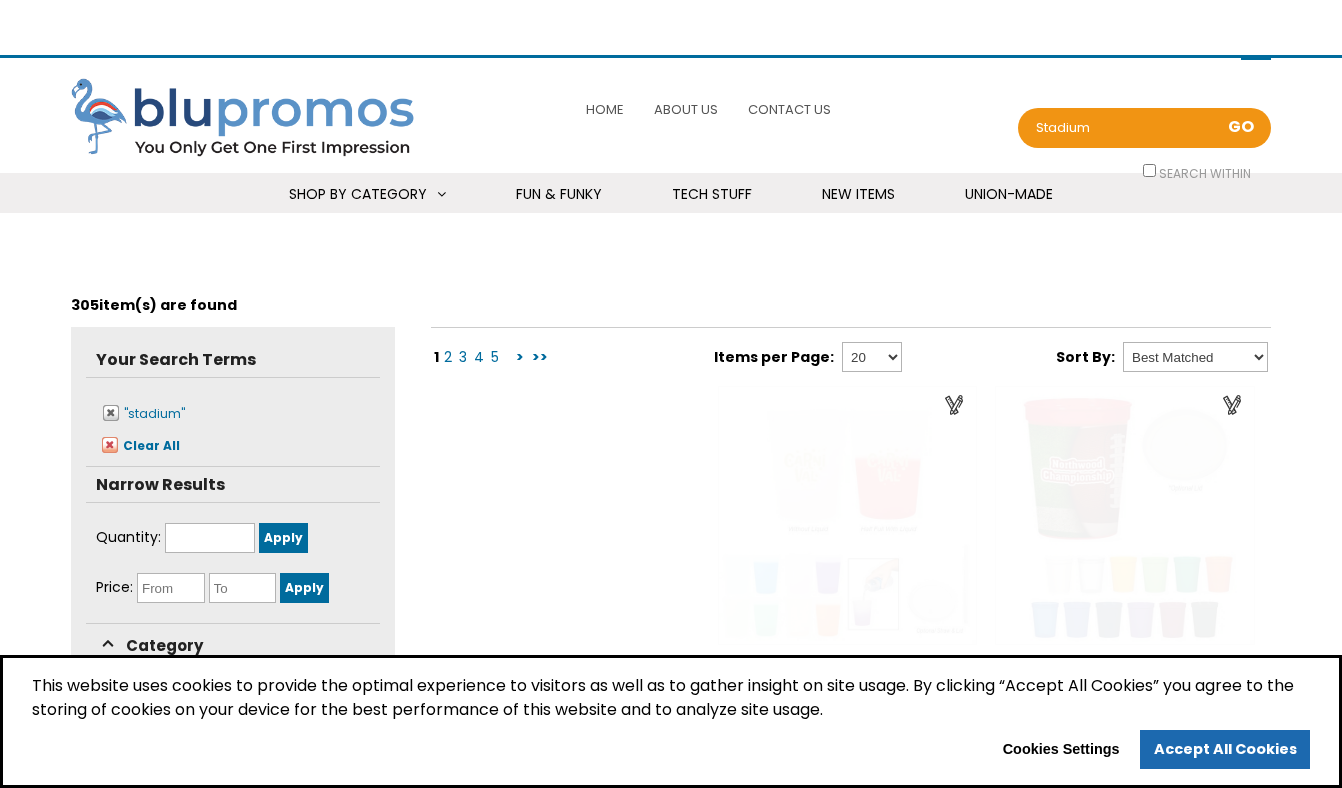scroll, scrollTop: 0, scrollLeft: 0, axis: both 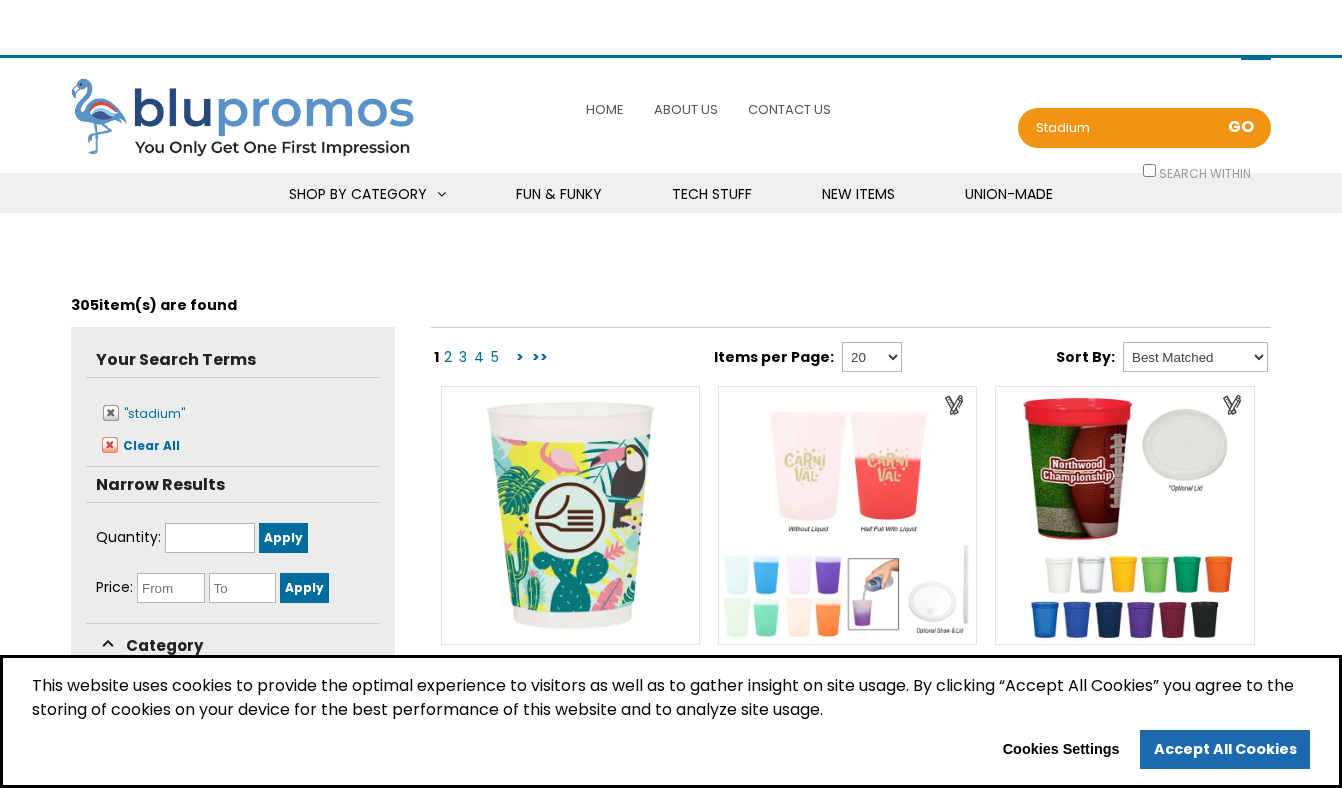 select 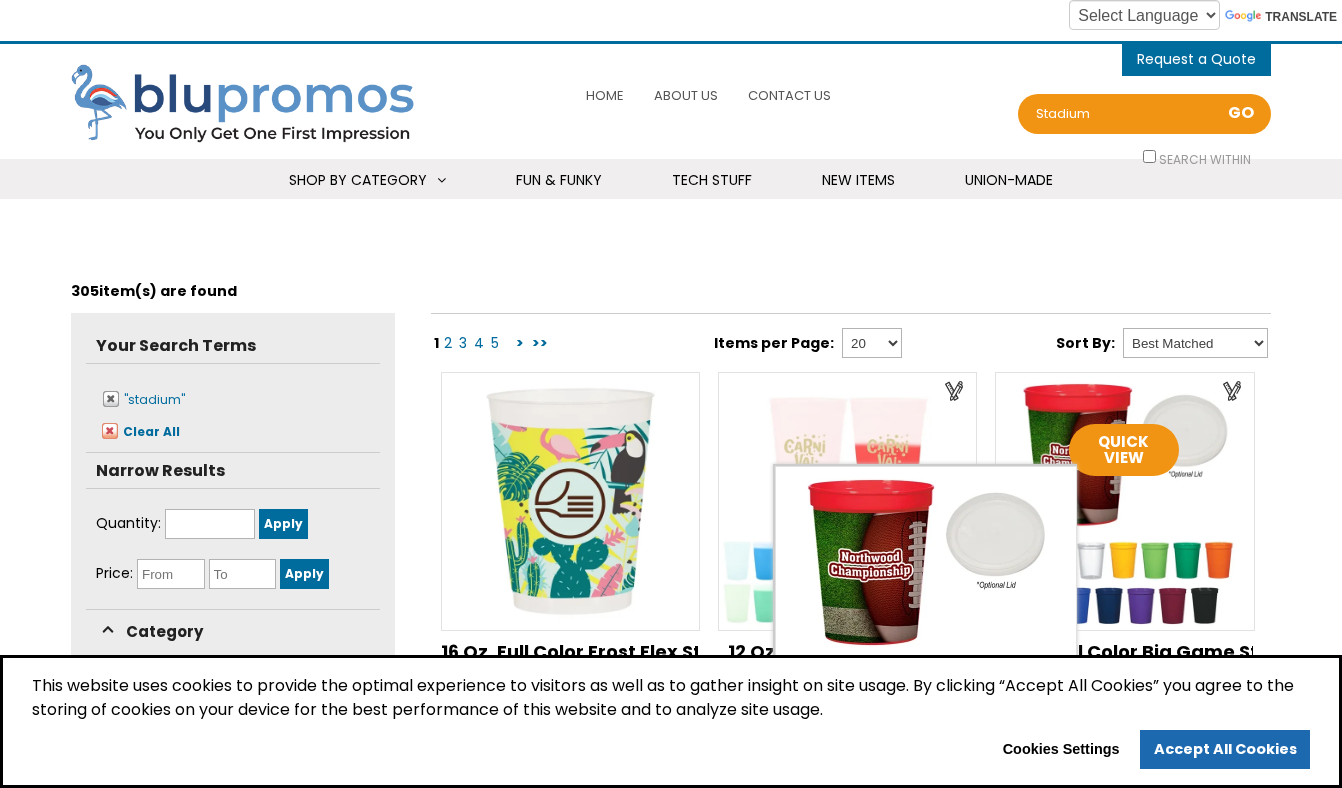 scroll, scrollTop: 0, scrollLeft: 0, axis: both 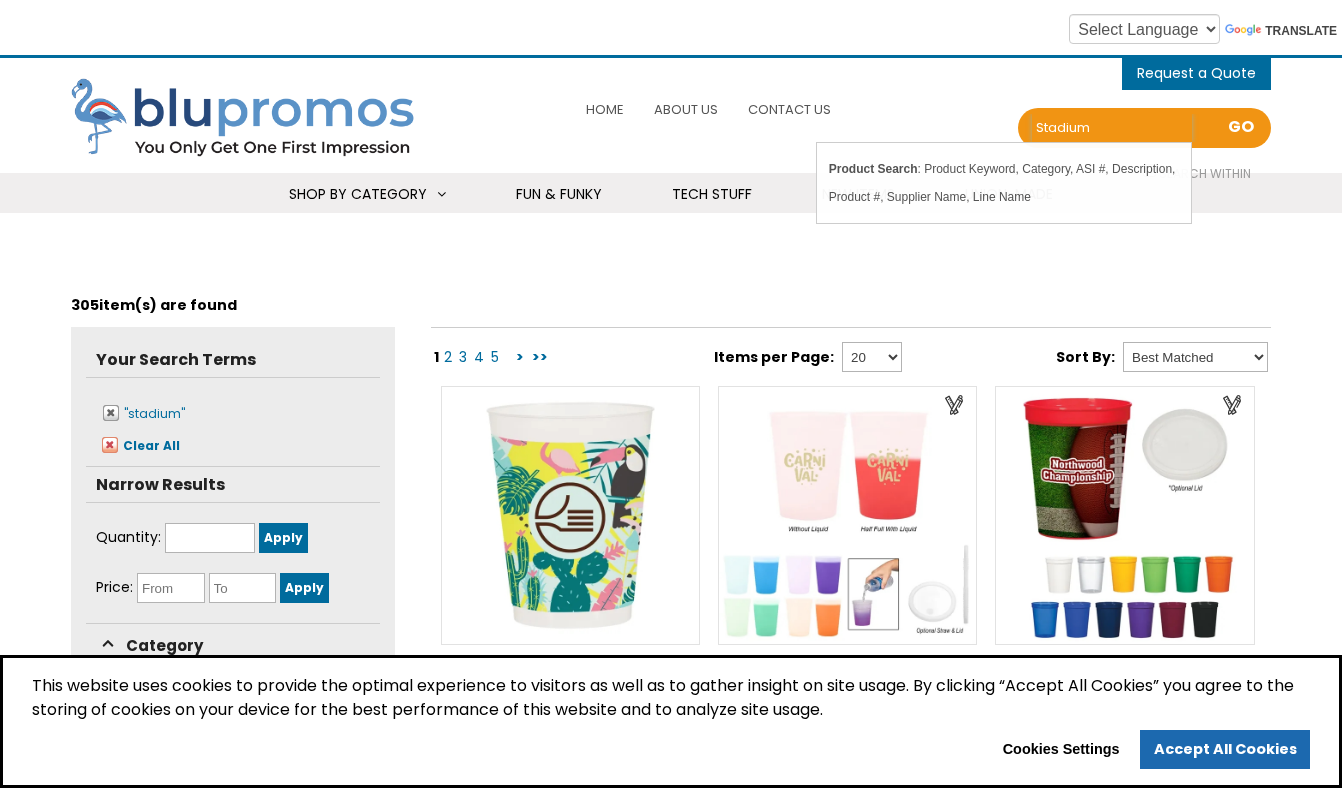 click on "stadium" at bounding box center [1112, 128] 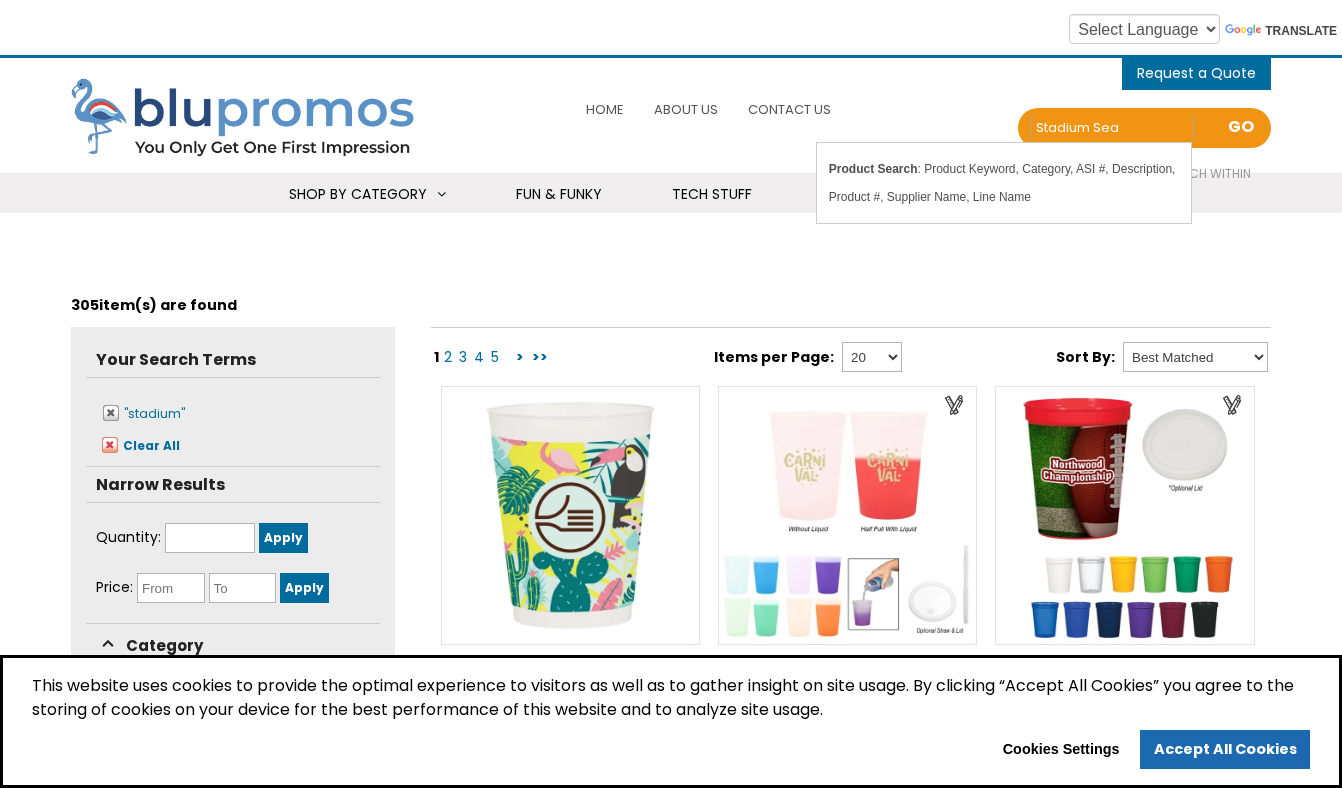 type on "stadium seat" 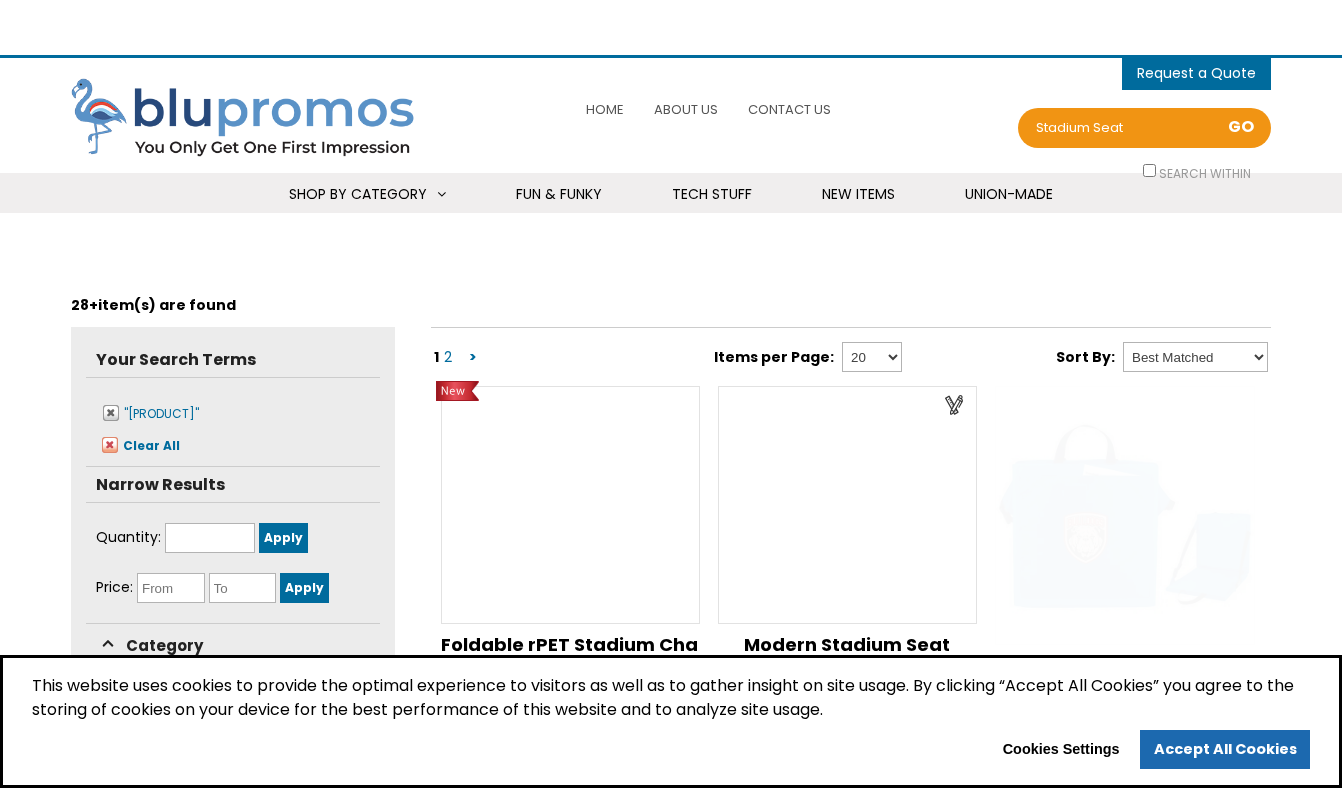 scroll, scrollTop: 0, scrollLeft: 0, axis: both 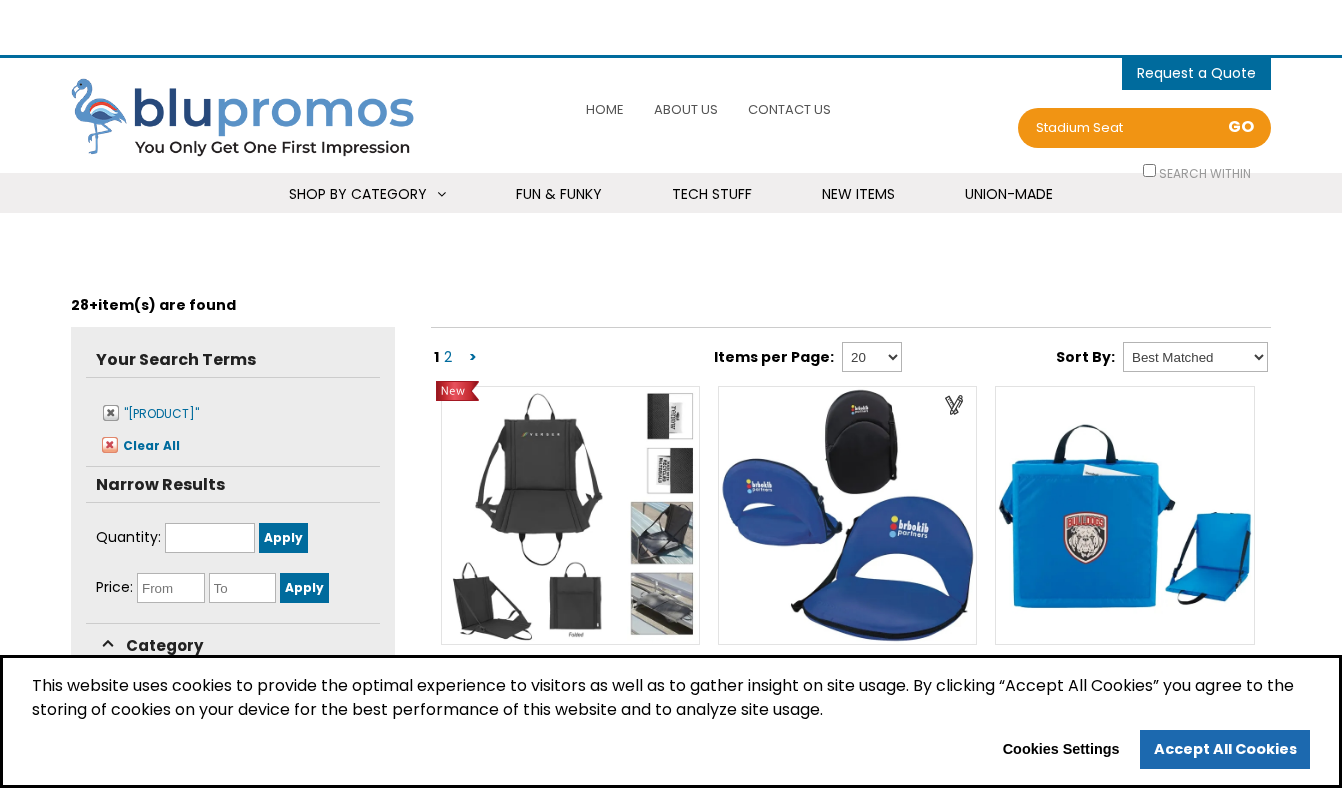 select 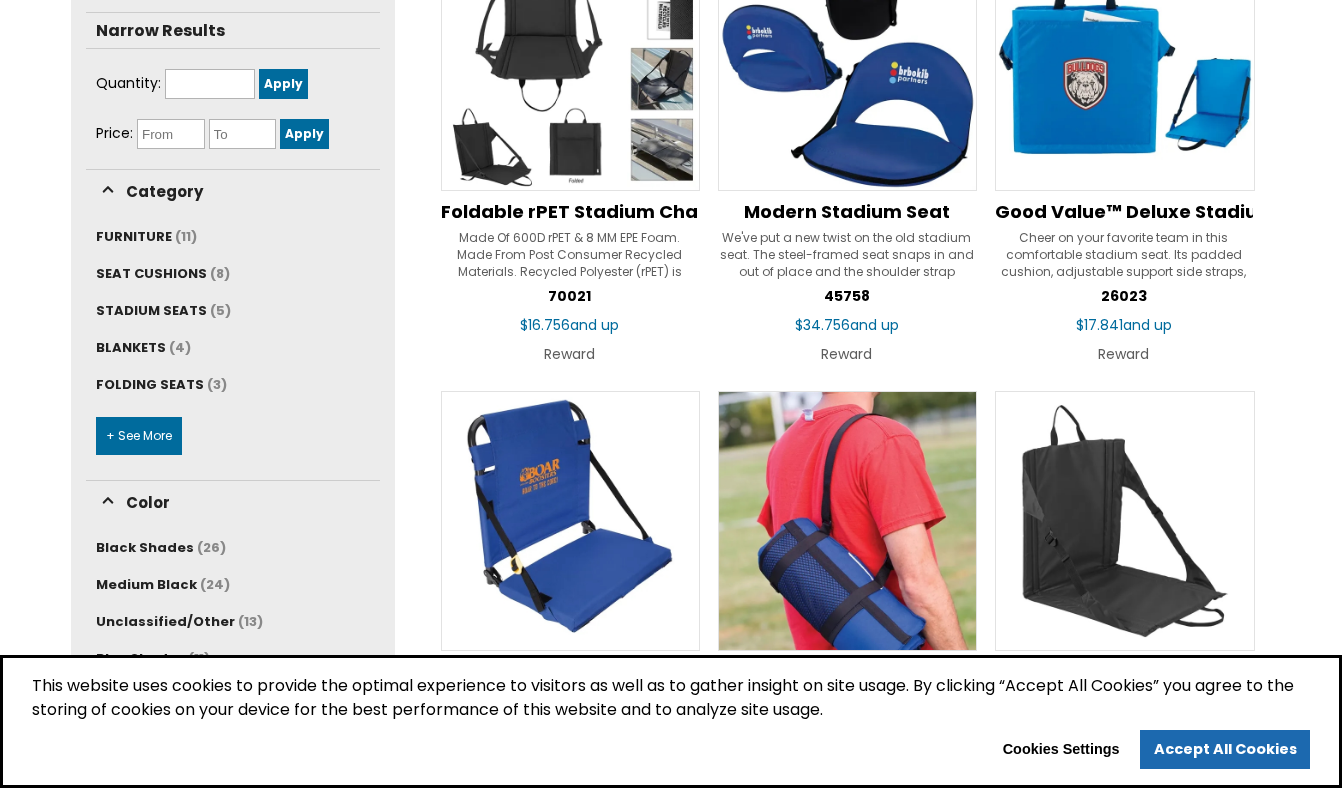 scroll, scrollTop: 0, scrollLeft: 0, axis: both 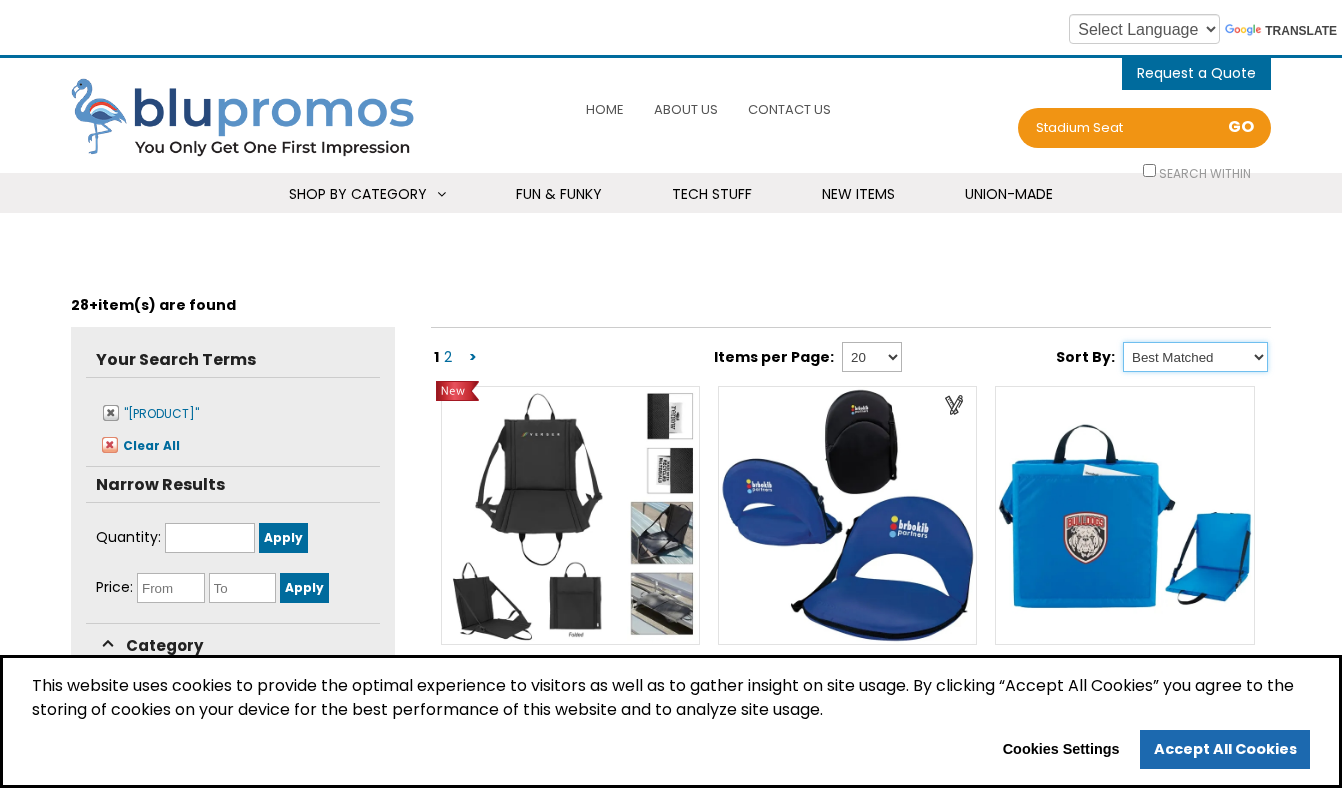 click on "Best Matched
Price: Low to High
Price: High to Low
New Product" at bounding box center [1195, 357] 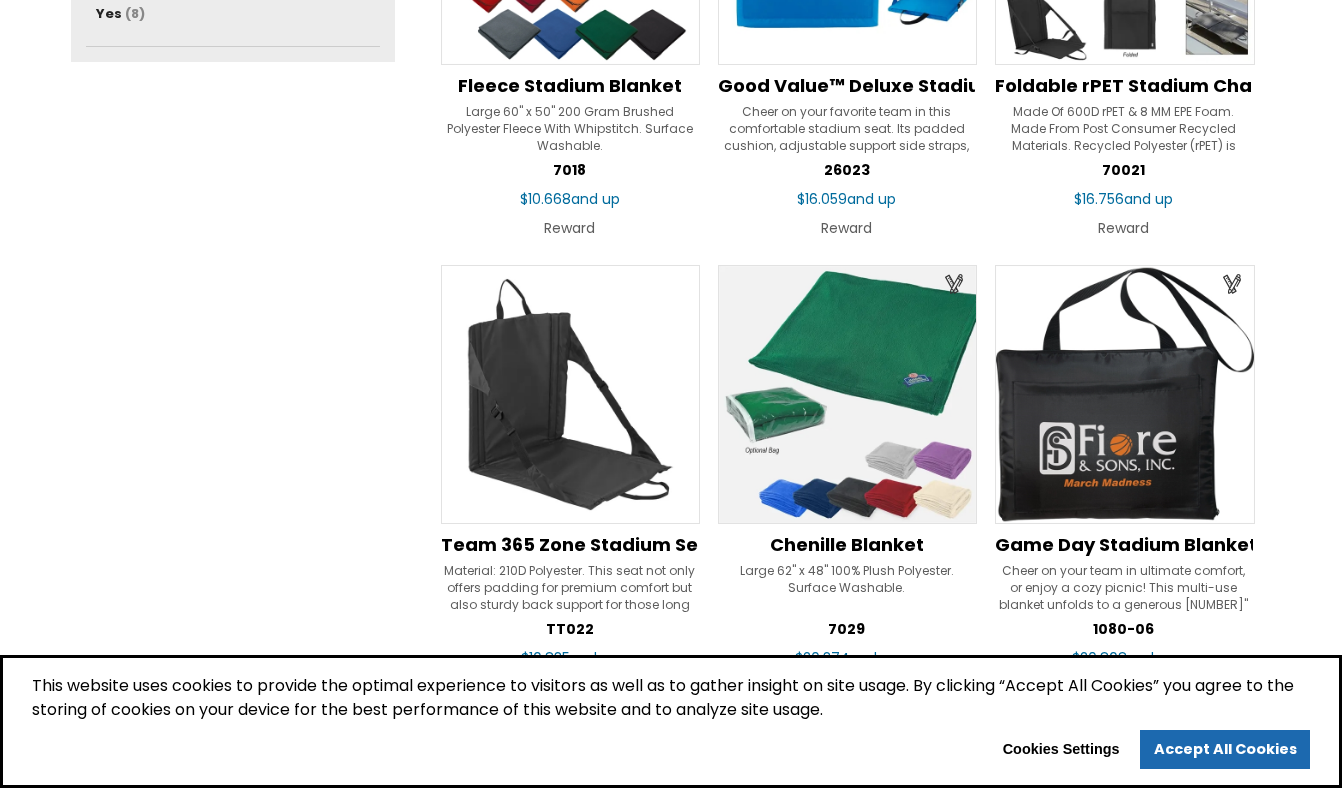 scroll, scrollTop: 1317, scrollLeft: 0, axis: vertical 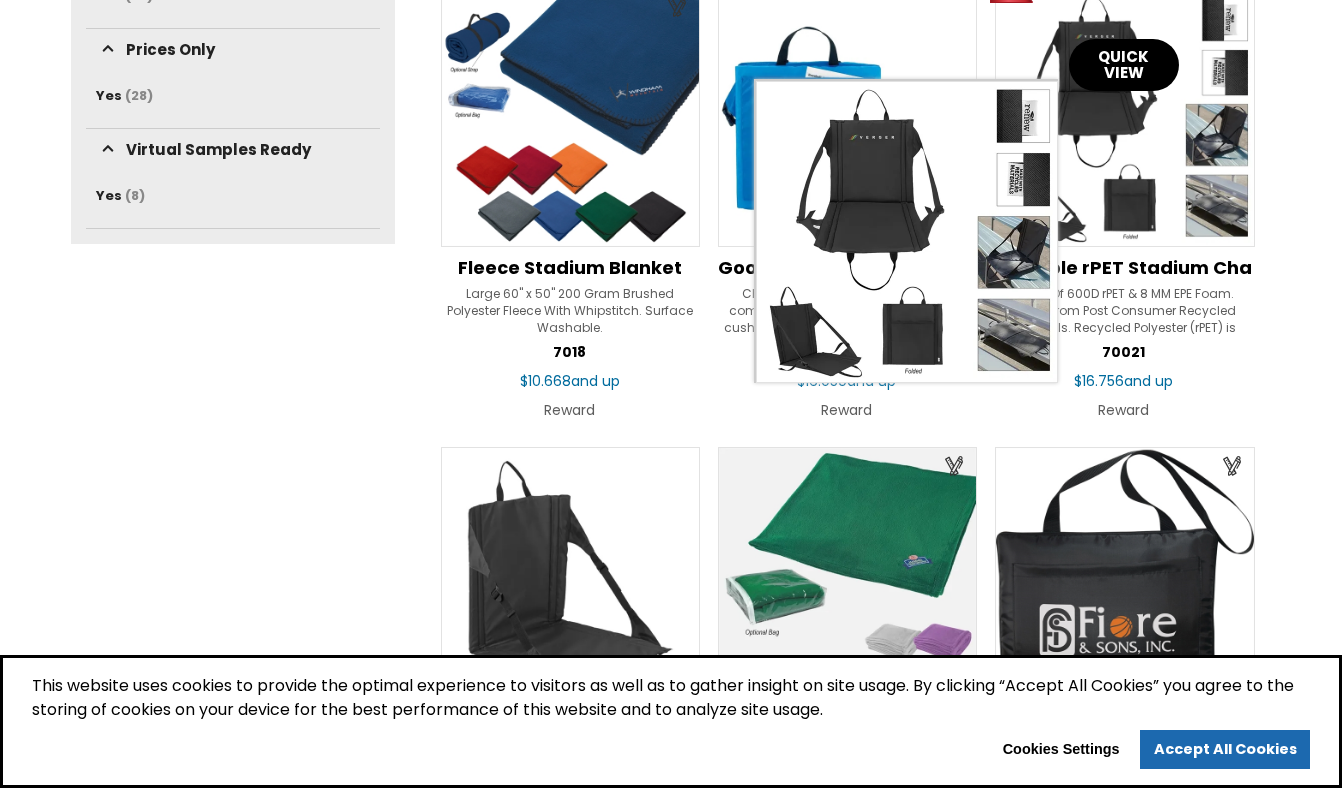 click on "Quick View" at bounding box center (1124, 65) 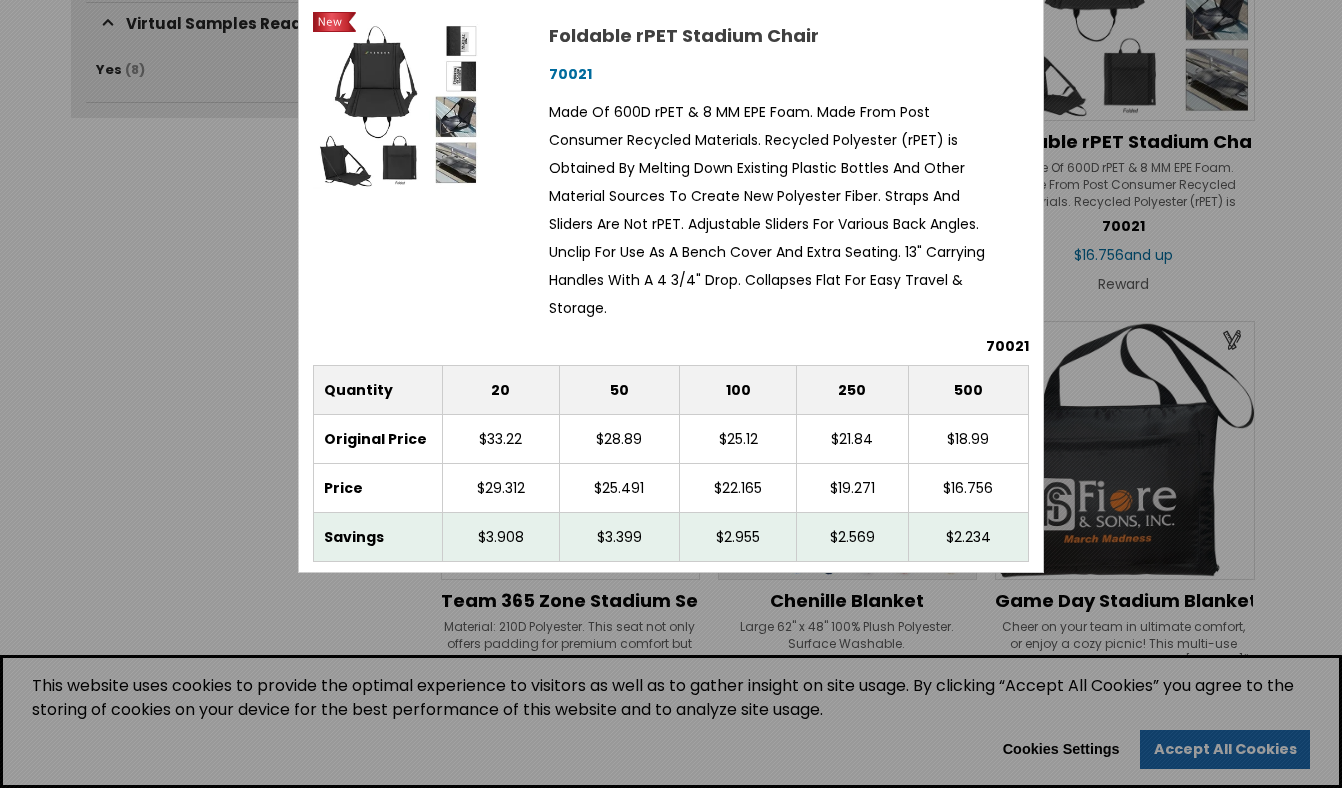 scroll, scrollTop: 1441, scrollLeft: 0, axis: vertical 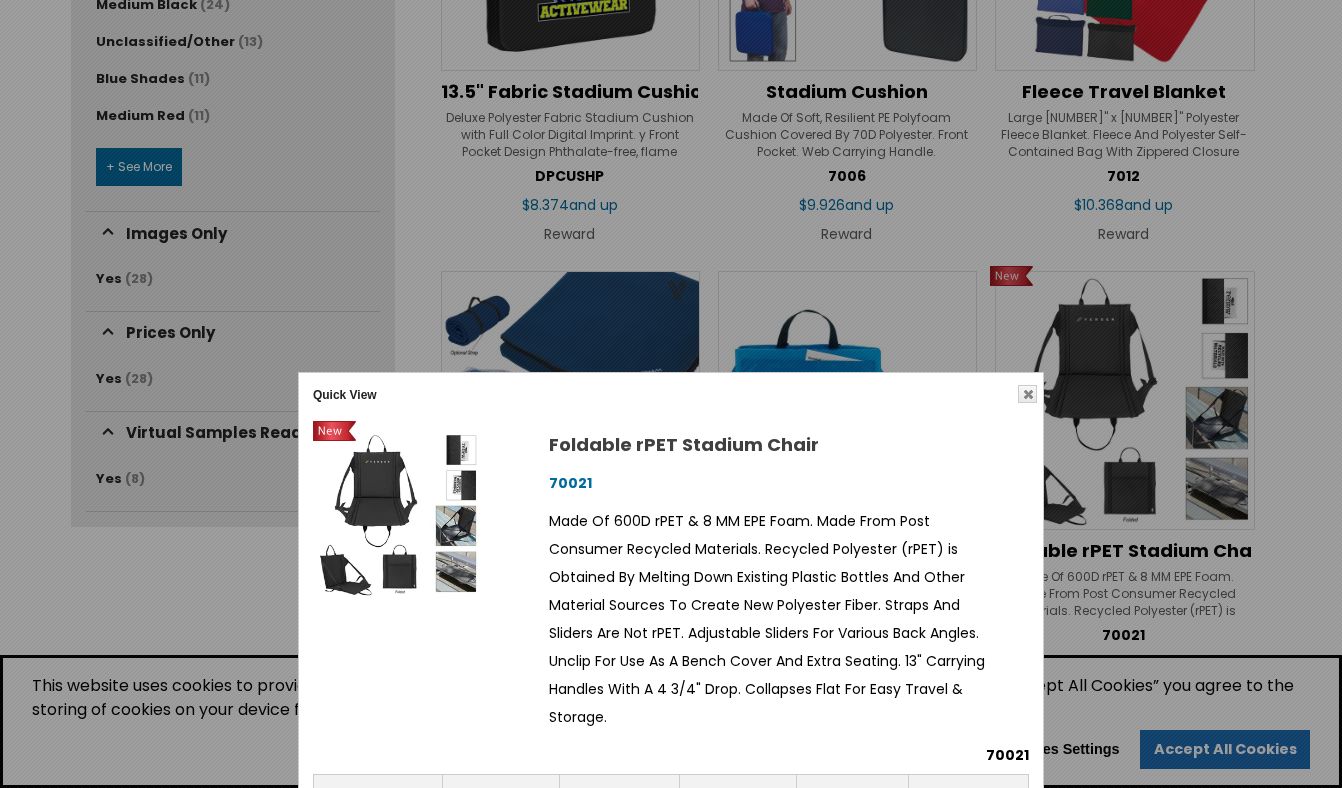 click at bounding box center (671, 394) 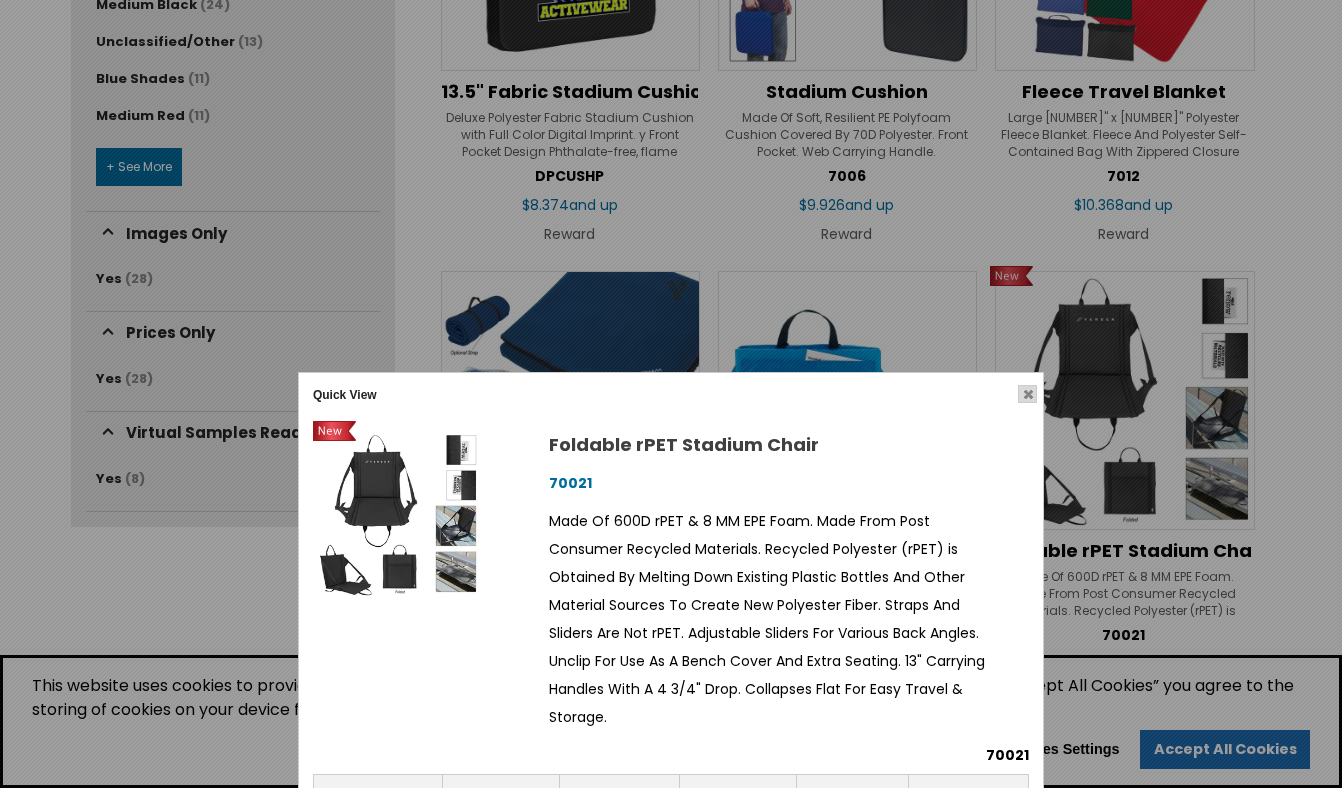 click at bounding box center [1028, 394] 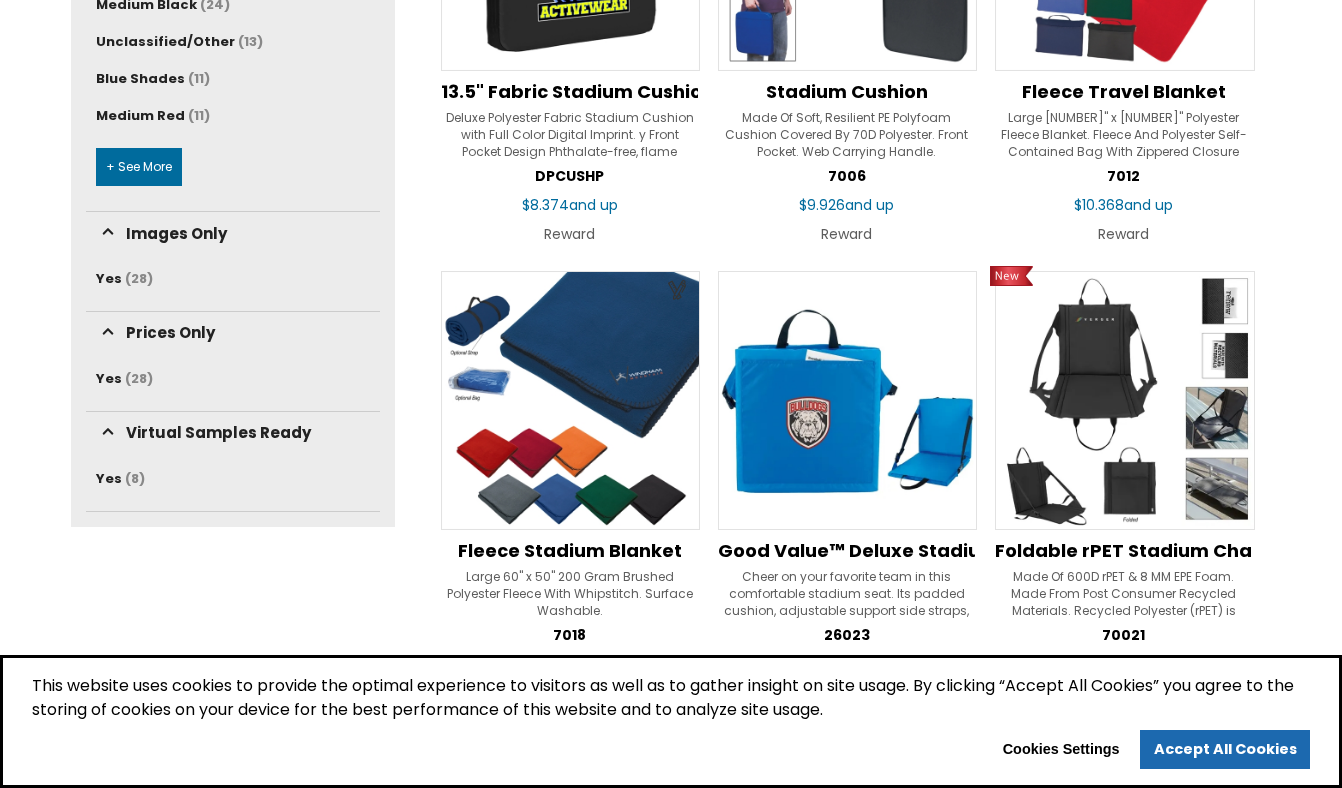 click at bounding box center [847, 400] 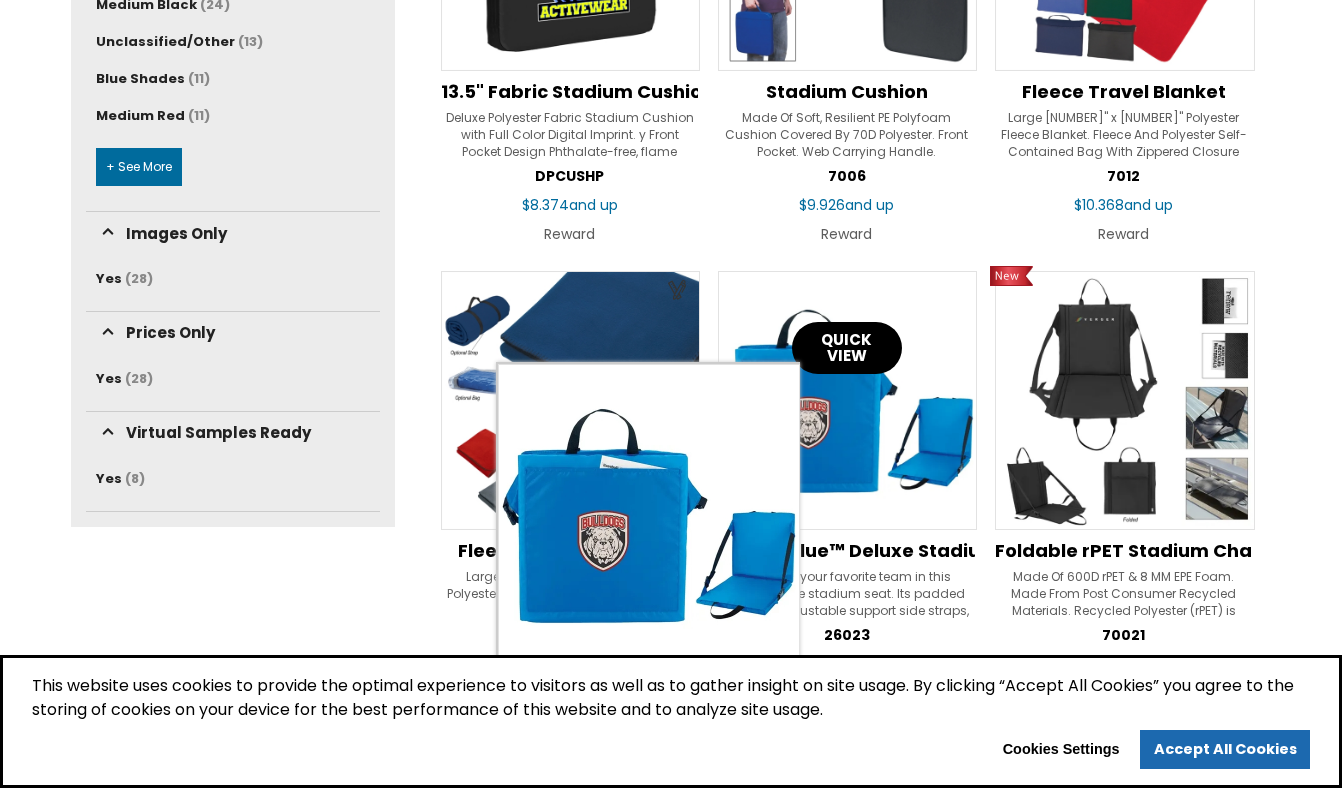 click on "Quick View" at bounding box center [847, 348] 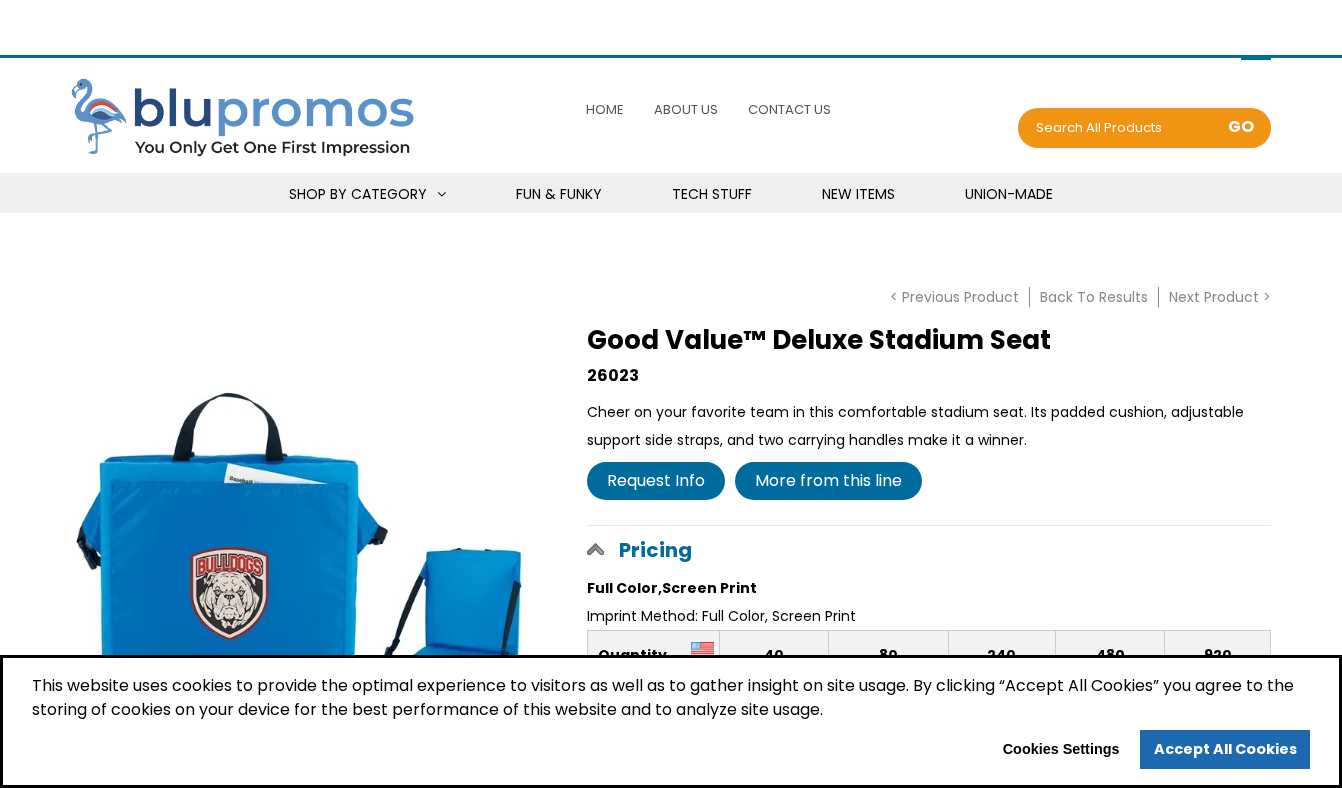 scroll, scrollTop: 0, scrollLeft: 0, axis: both 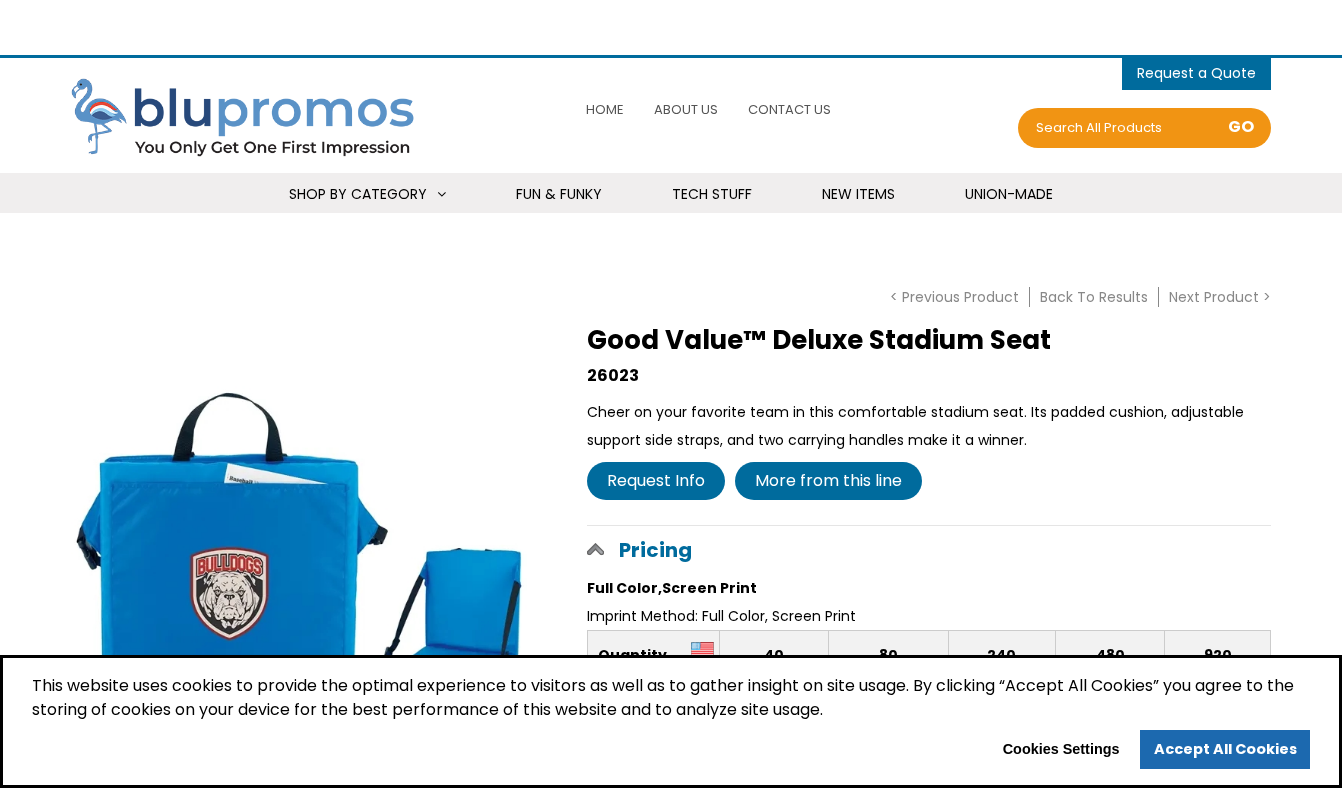 select 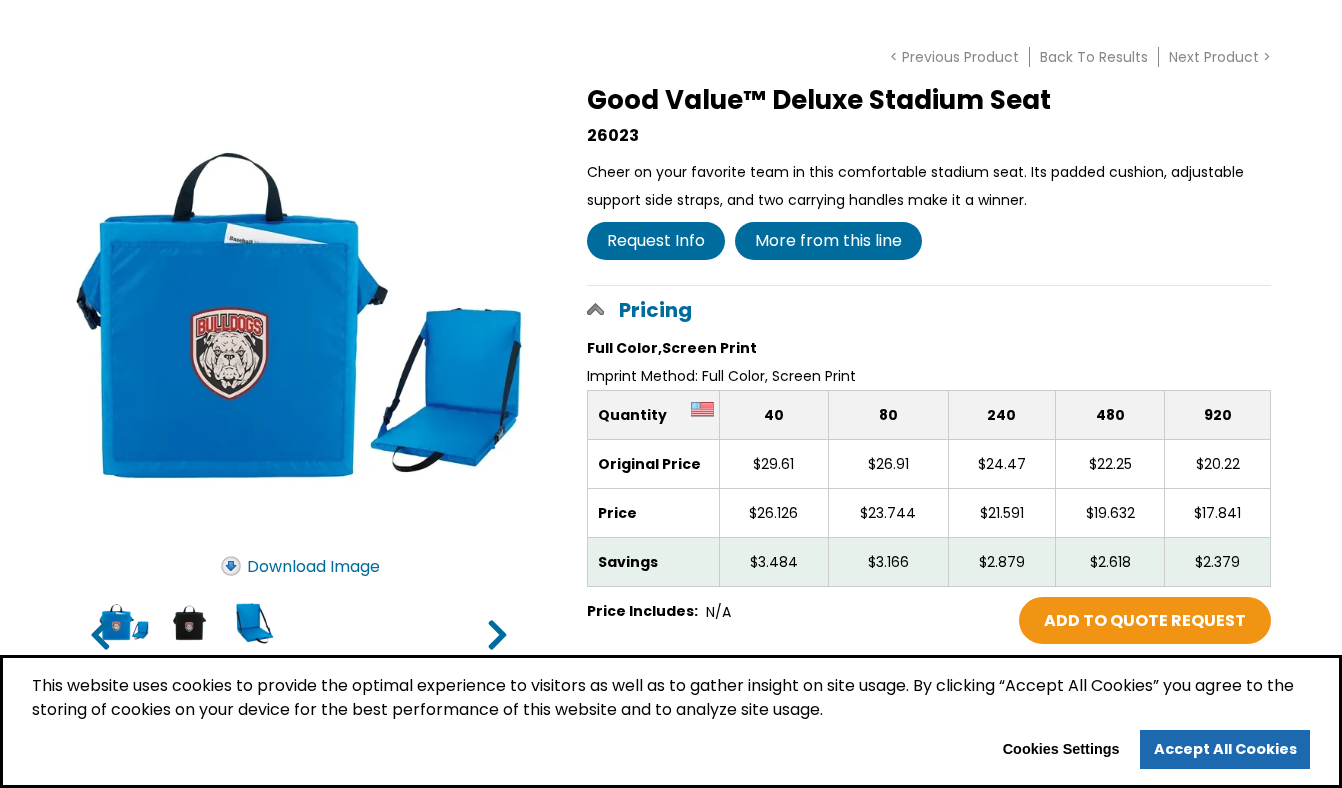 scroll, scrollTop: 279, scrollLeft: 0, axis: vertical 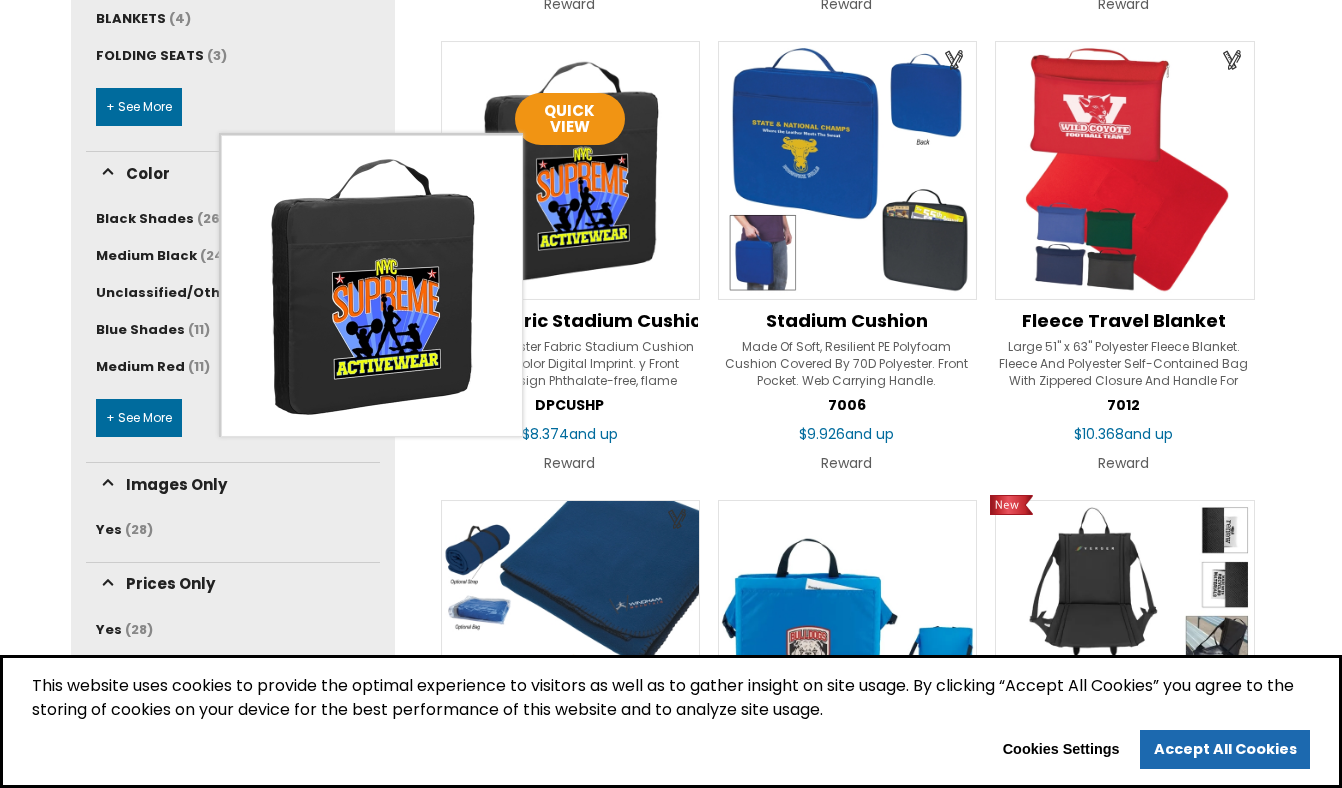 click at bounding box center [570, 170] 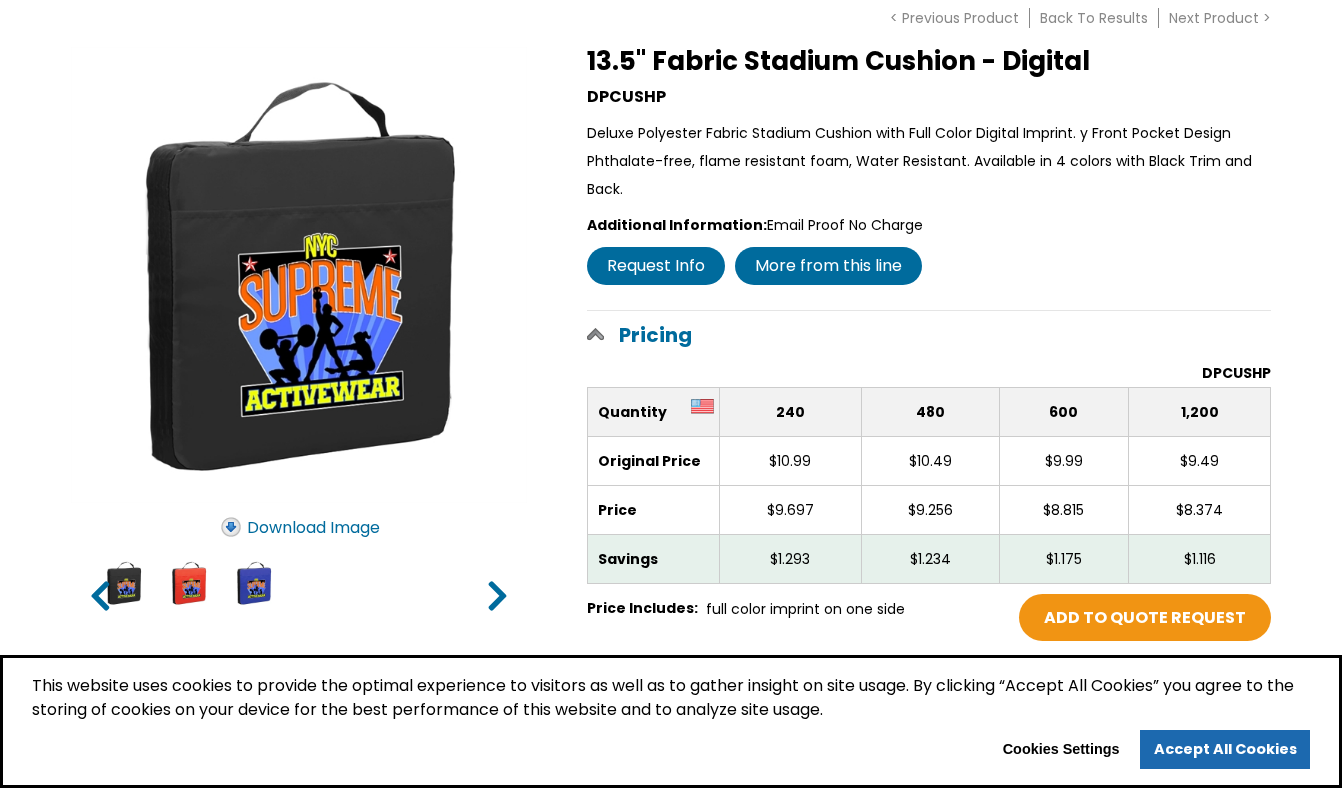 scroll, scrollTop: 280, scrollLeft: 0, axis: vertical 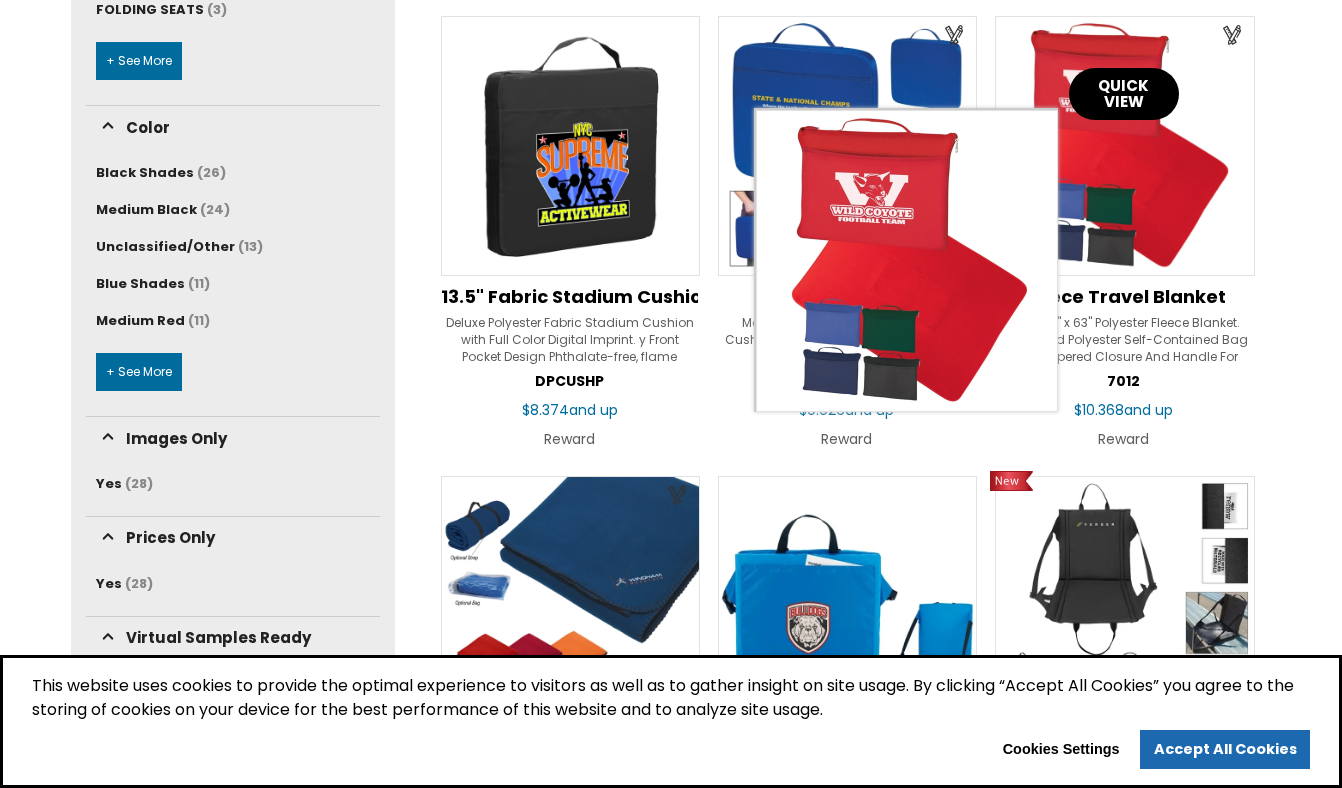 click on "Quick View" at bounding box center [1124, 94] 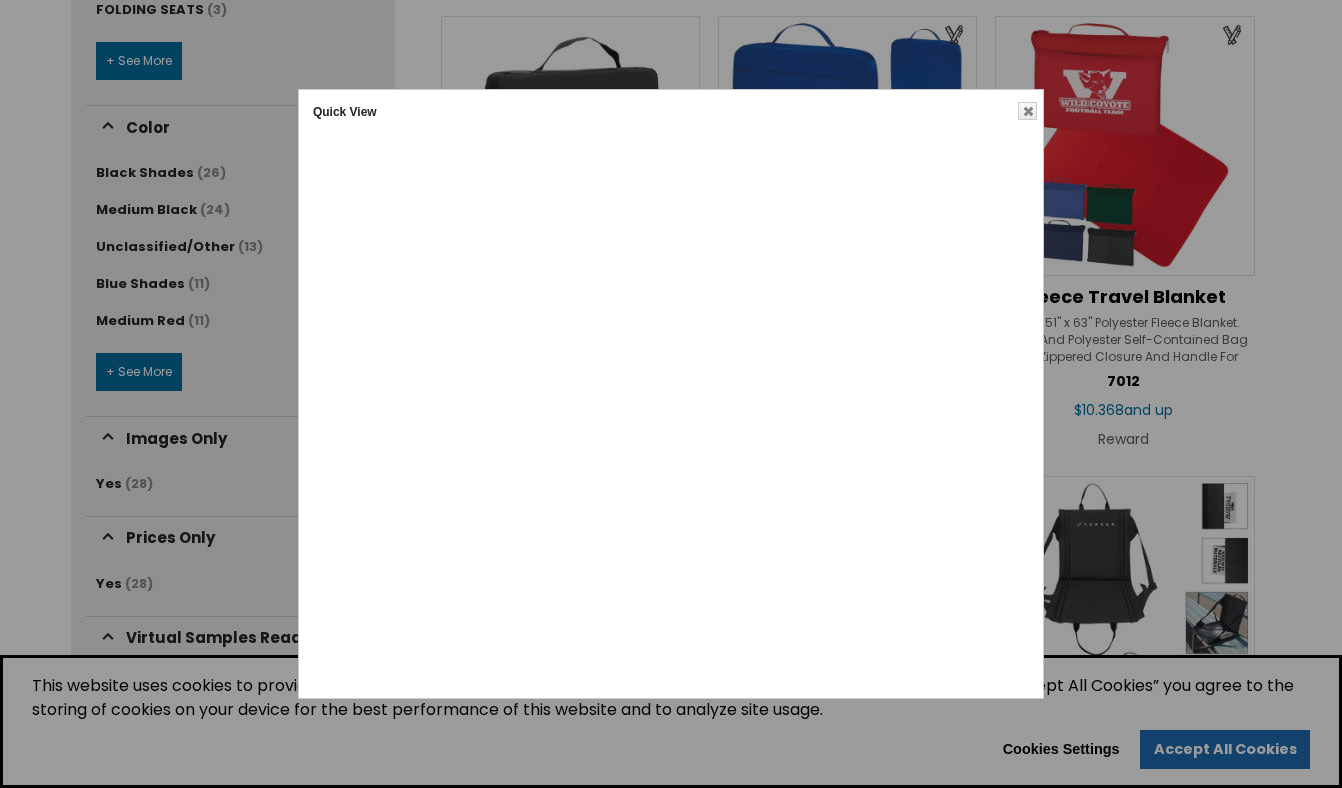 scroll, scrollTop: 0, scrollLeft: 0, axis: both 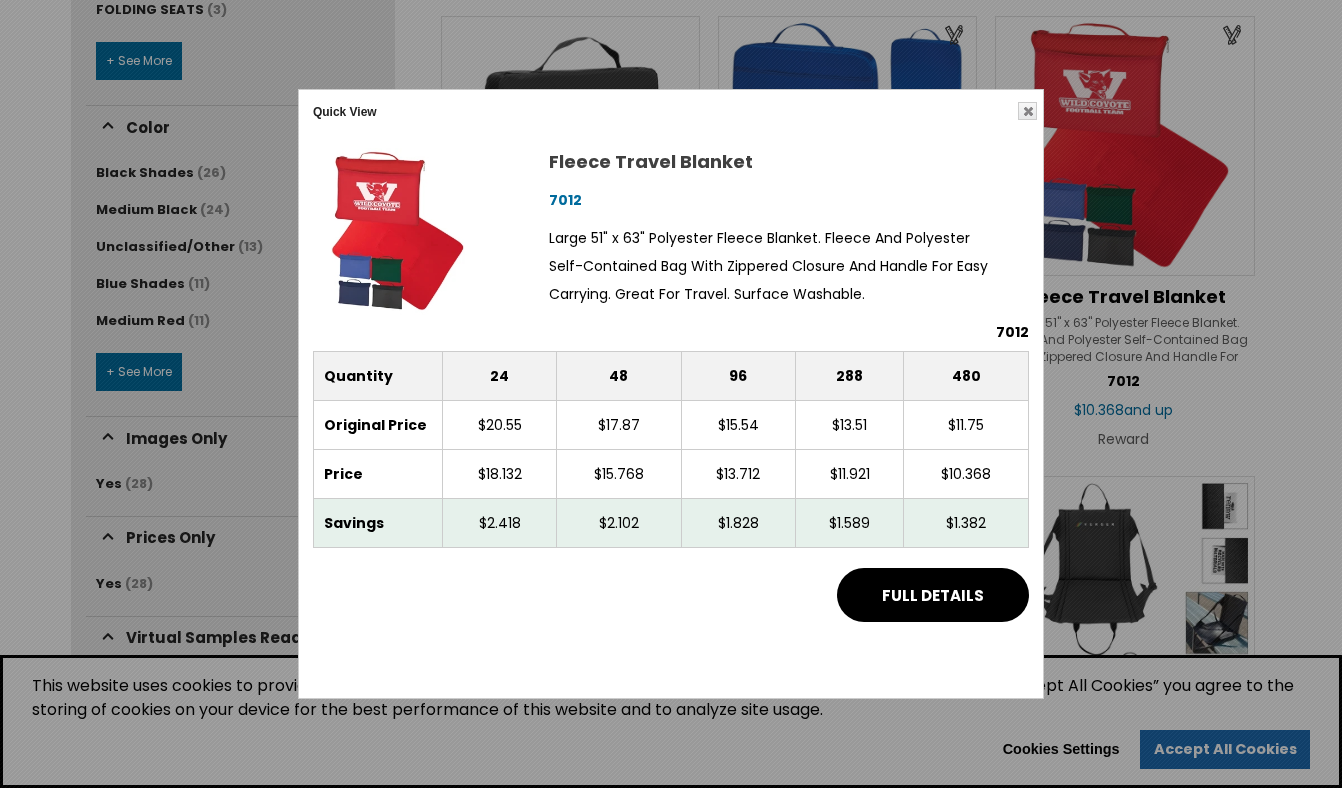 click on "Full Details" at bounding box center (932, 595) 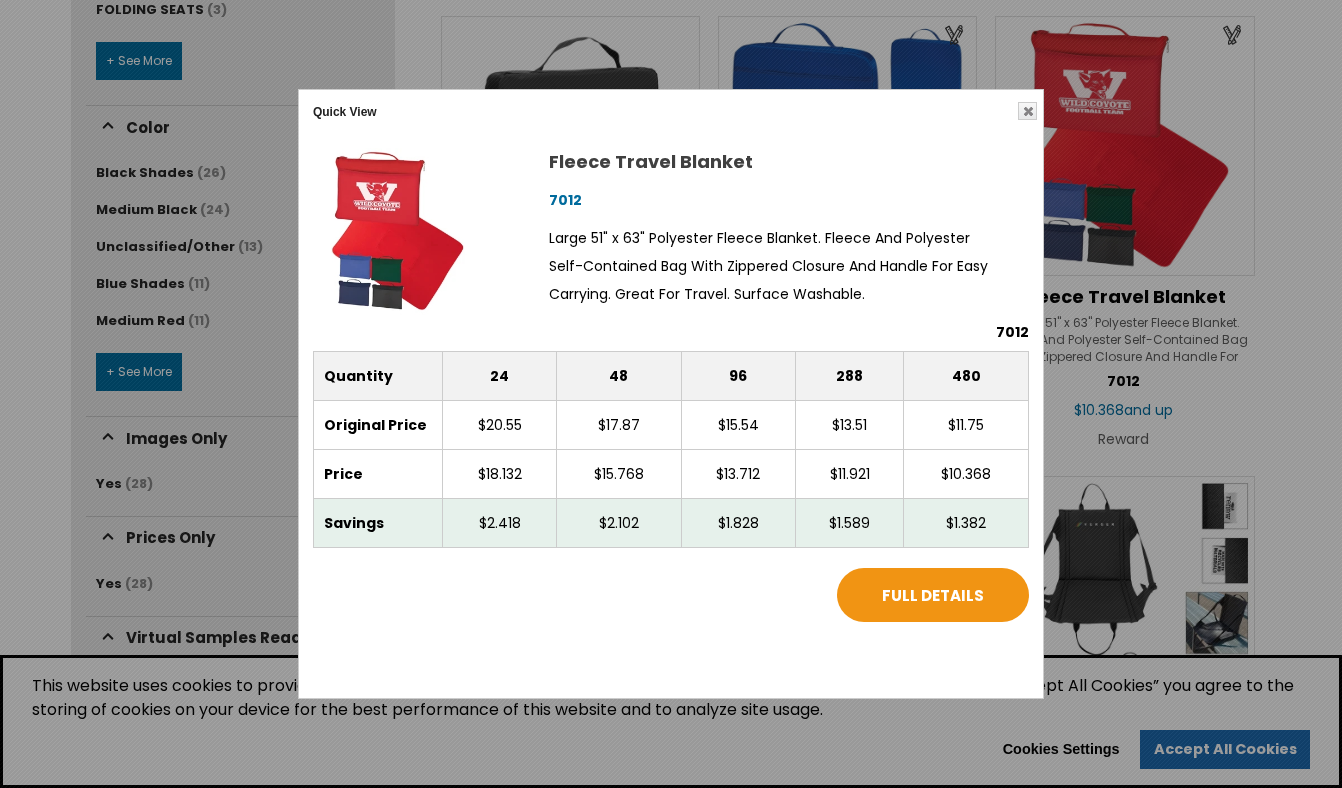 scroll, scrollTop: 0, scrollLeft: 0, axis: both 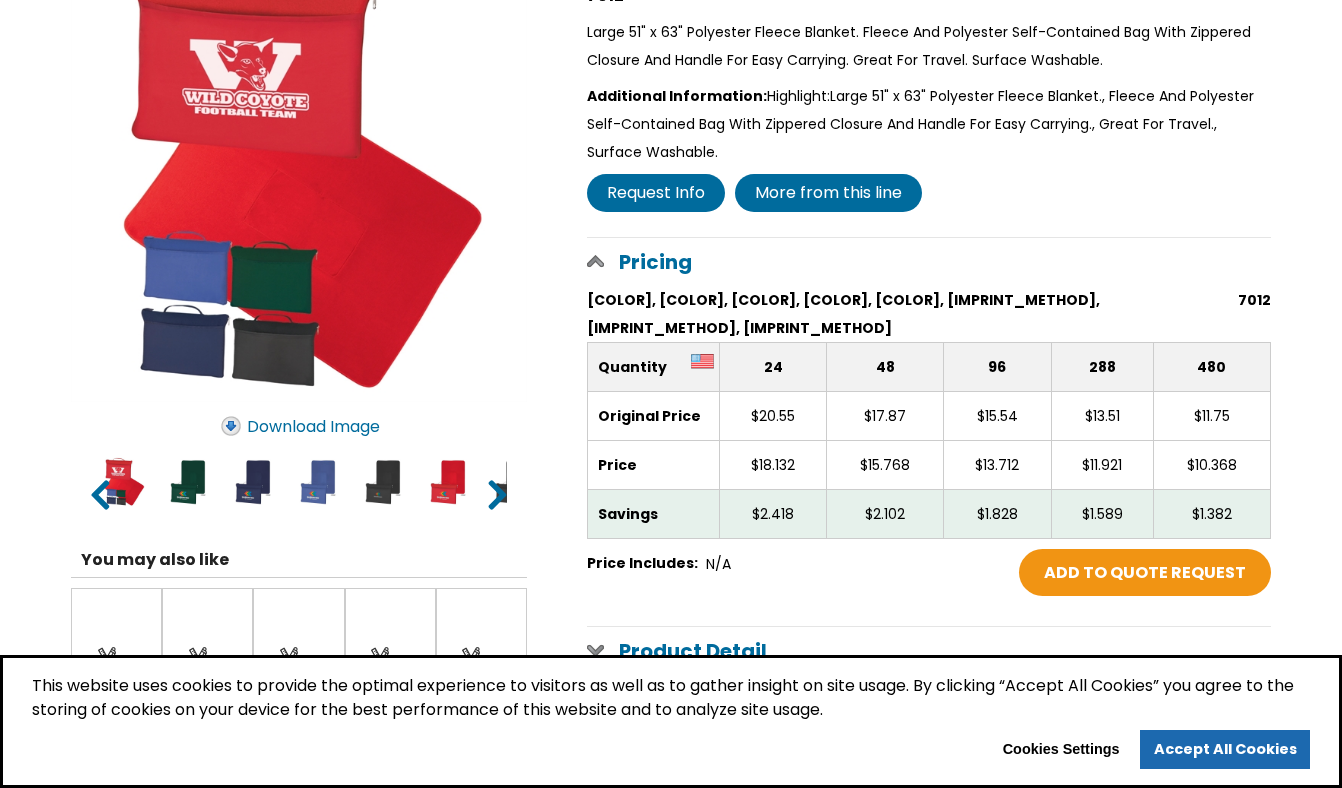 select 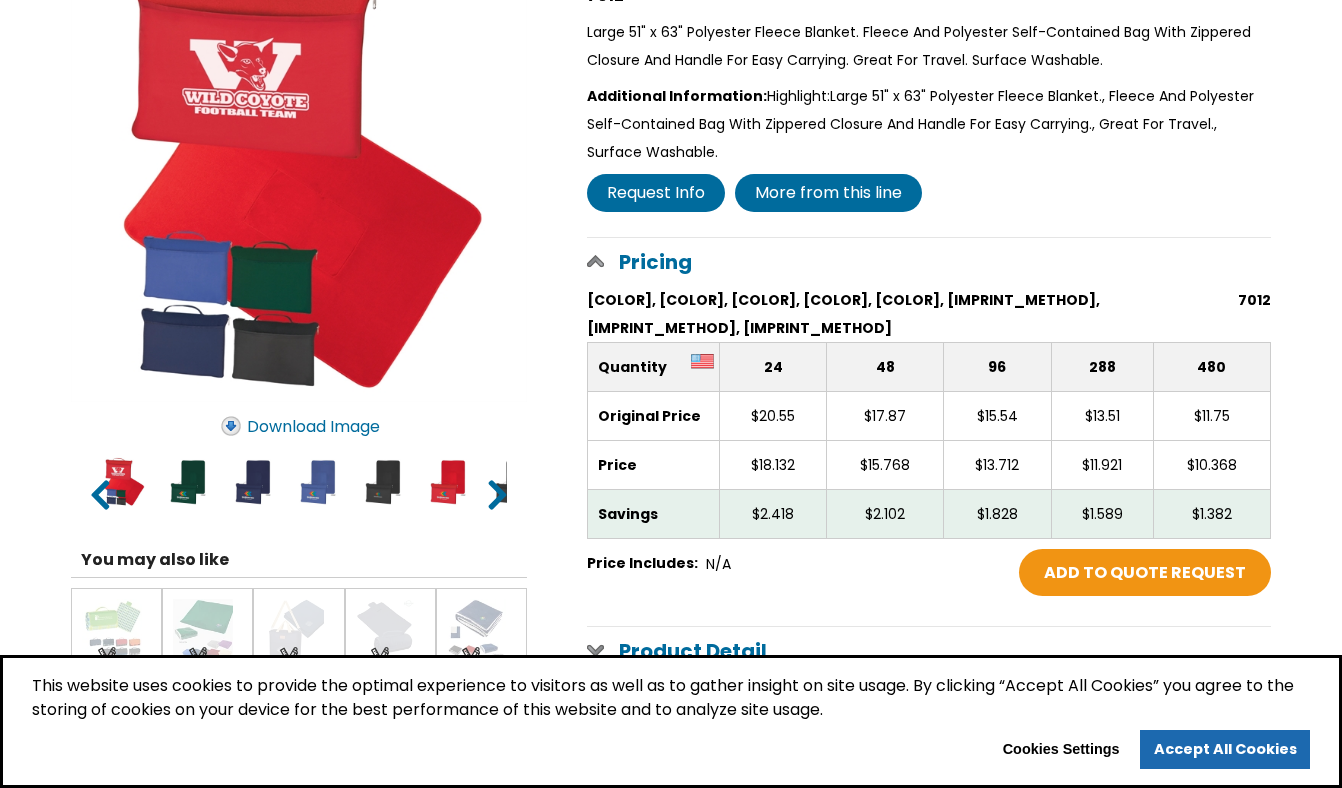 scroll, scrollTop: 399, scrollLeft: 0, axis: vertical 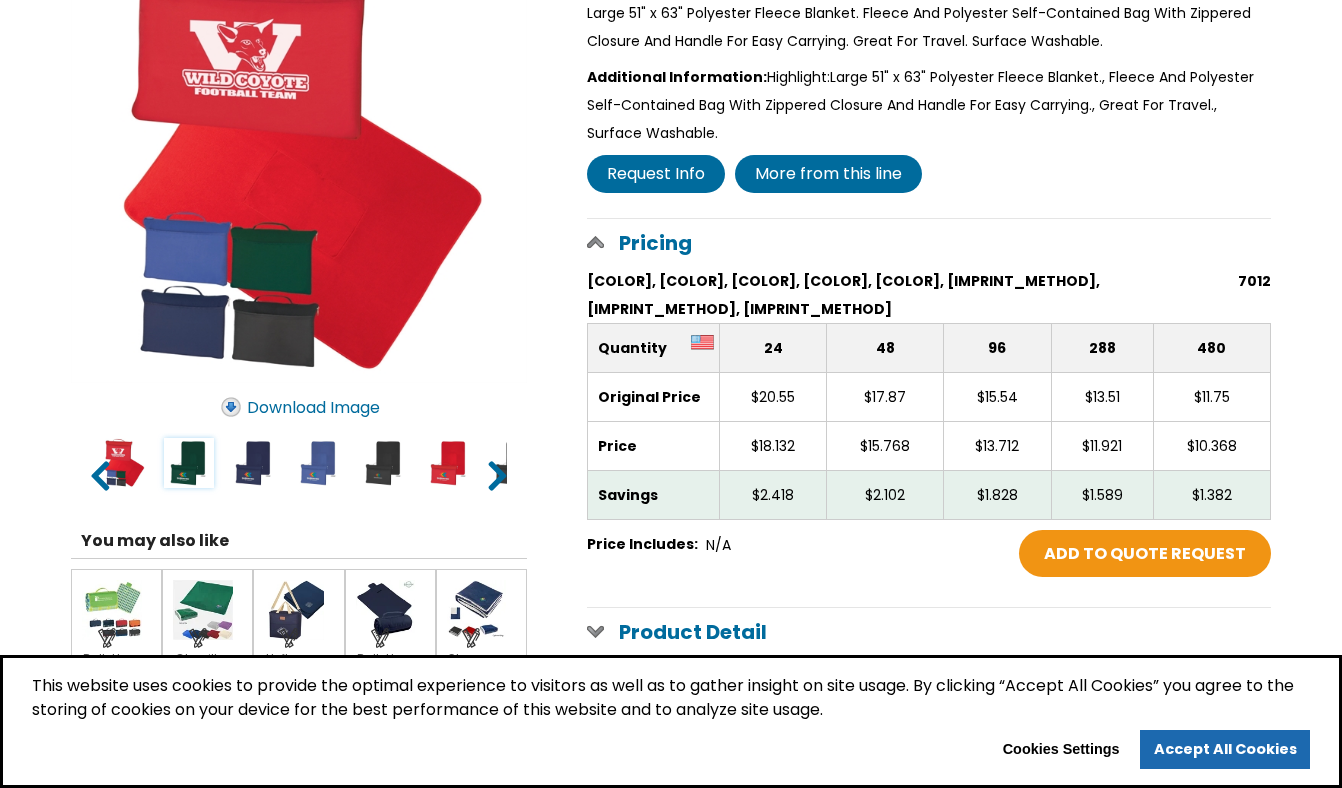 click at bounding box center [189, 463] 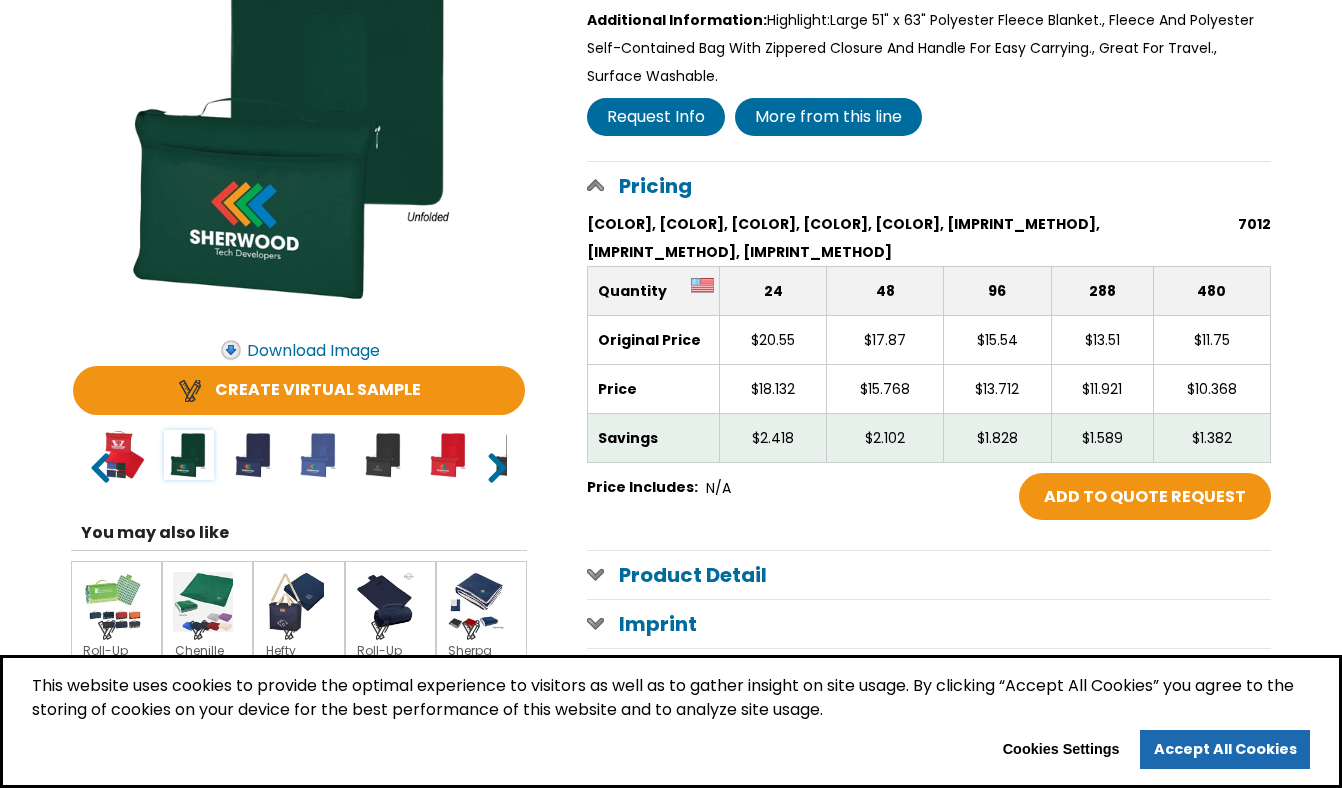 scroll, scrollTop: 454, scrollLeft: 0, axis: vertical 